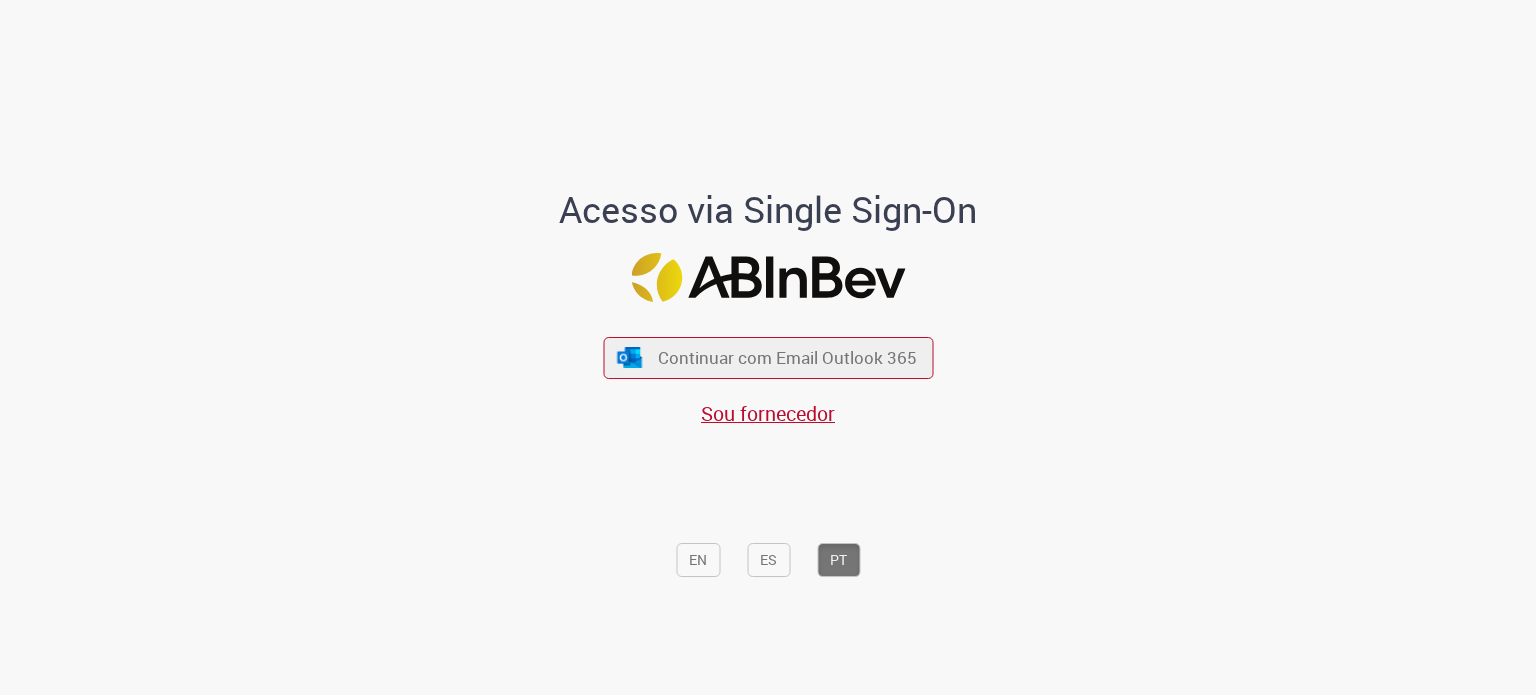 scroll, scrollTop: 0, scrollLeft: 0, axis: both 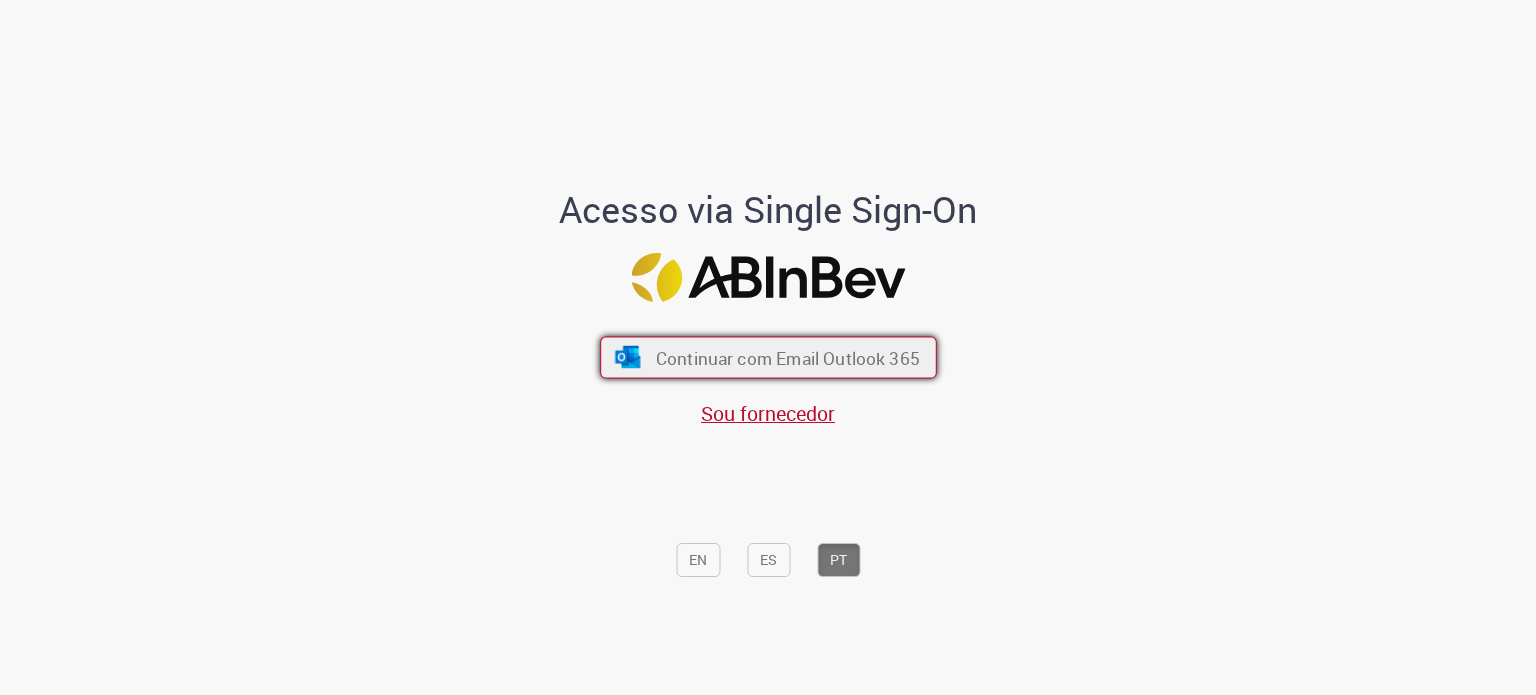 click on "Continuar com Email Outlook 365" at bounding box center (768, 358) 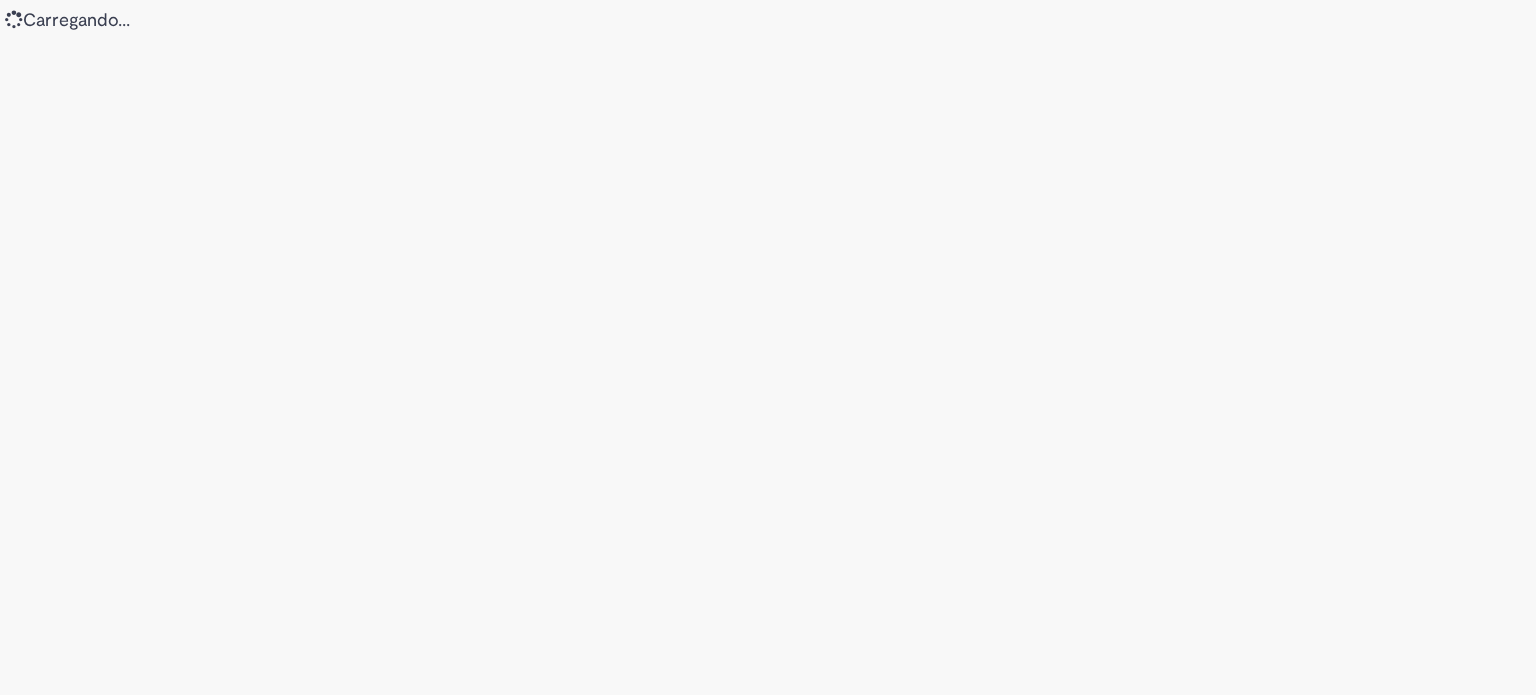 scroll, scrollTop: 0, scrollLeft: 0, axis: both 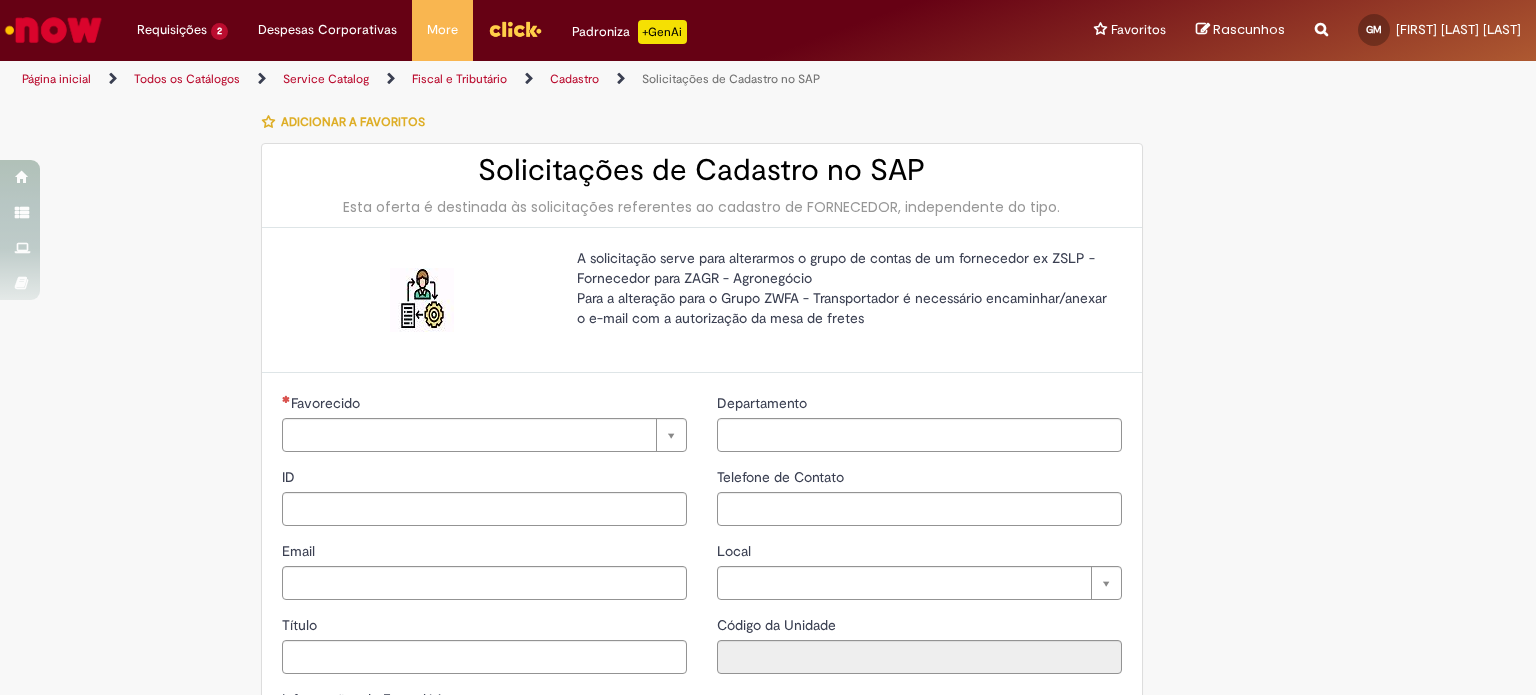 type on "********" 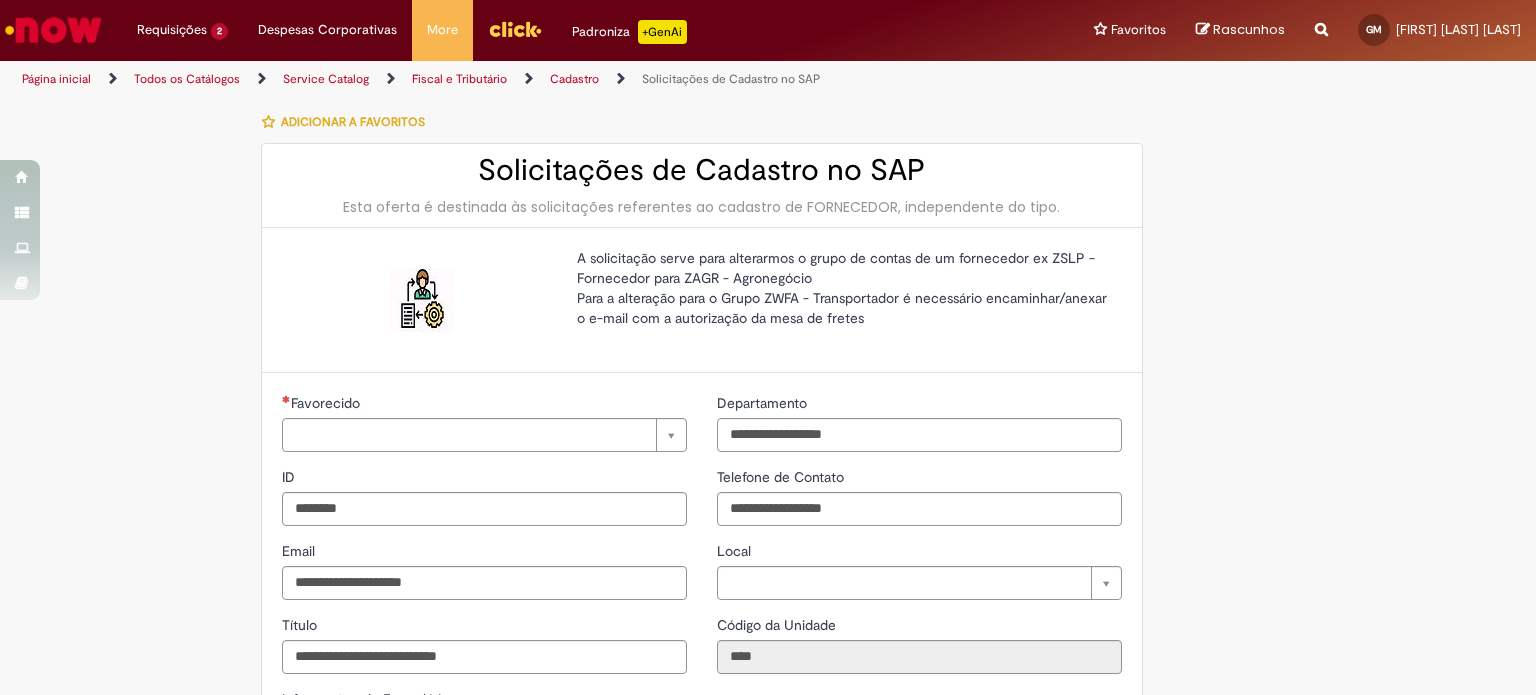 type on "**********" 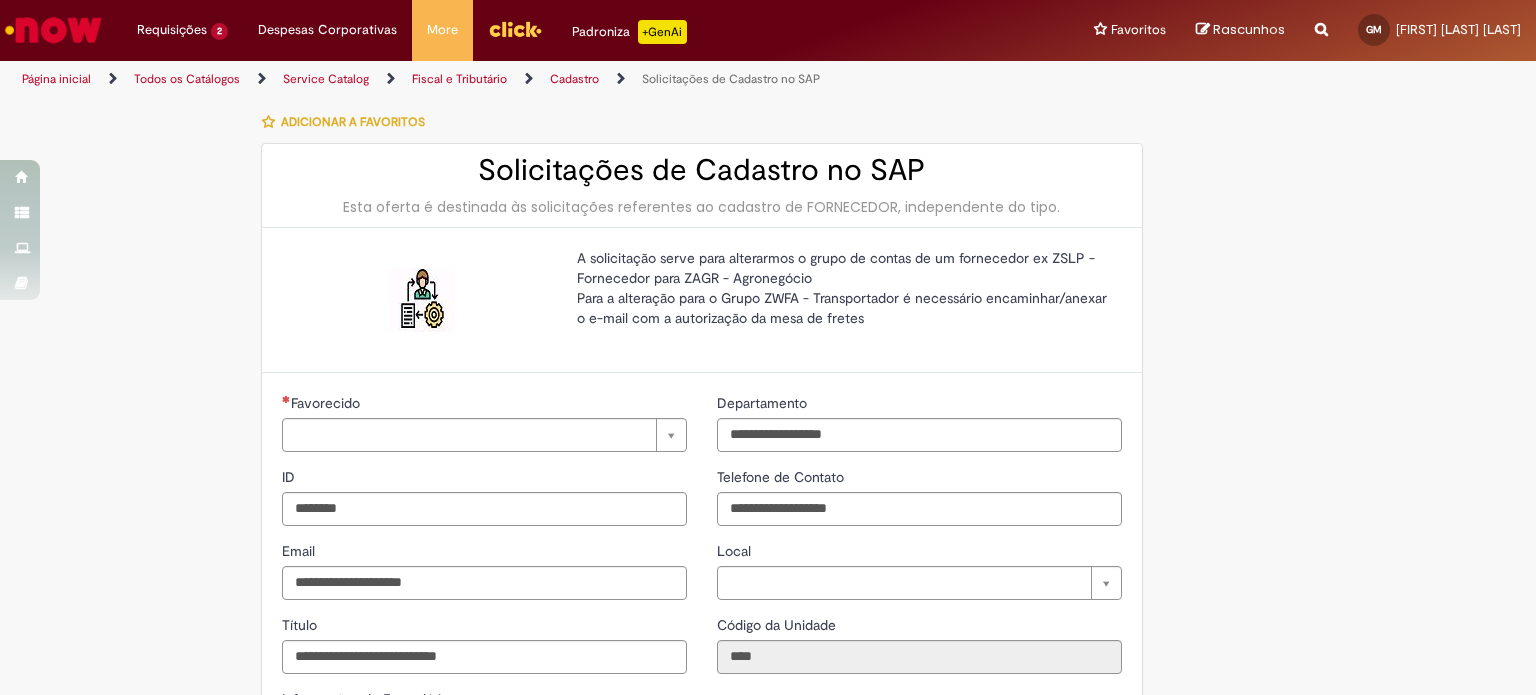 type on "**********" 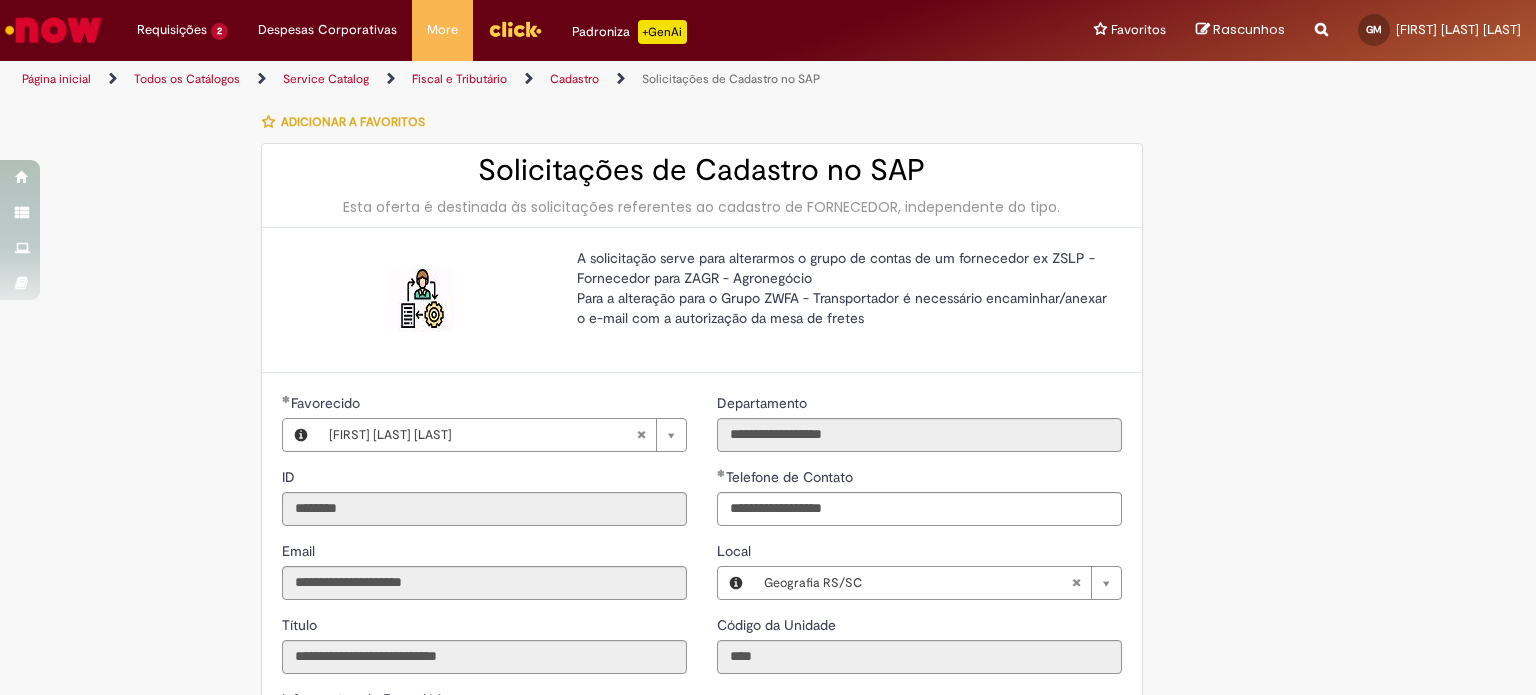 type on "**********" 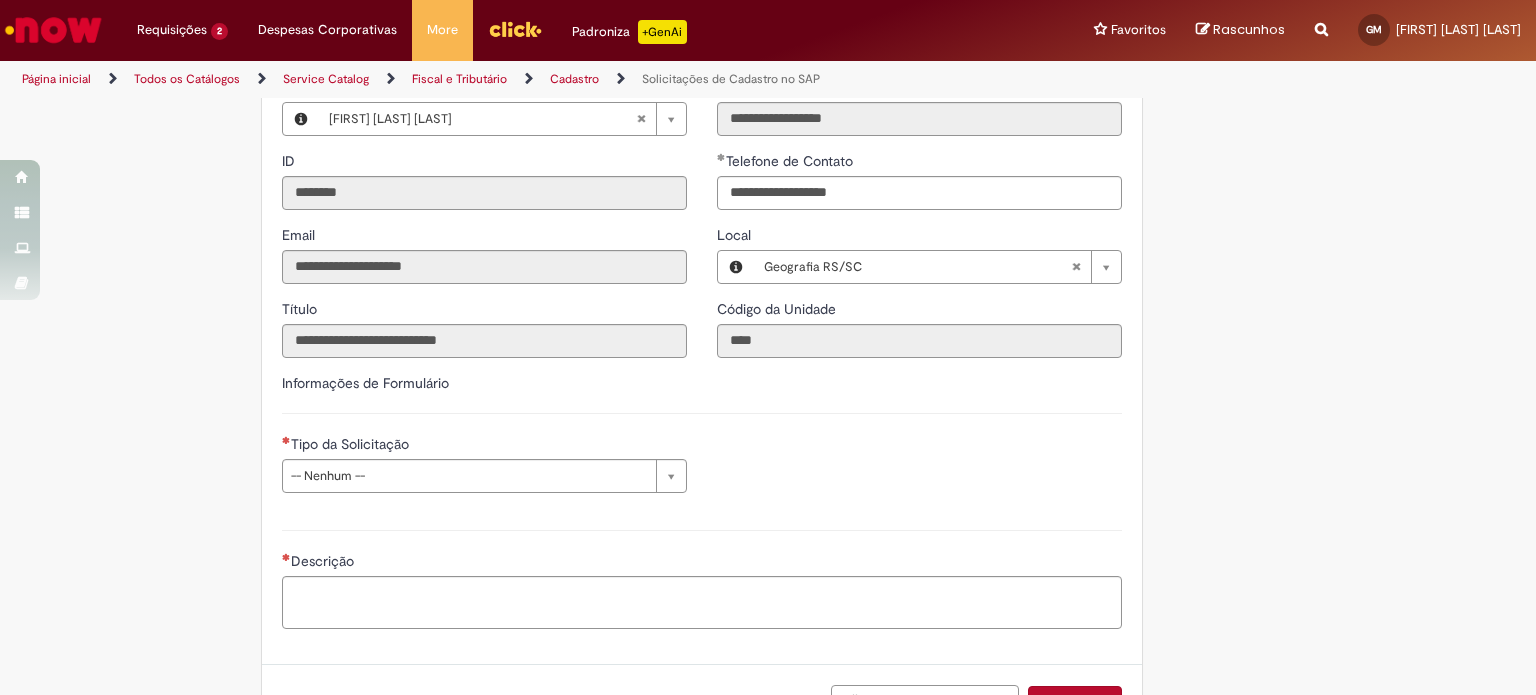 scroll, scrollTop: 326, scrollLeft: 0, axis: vertical 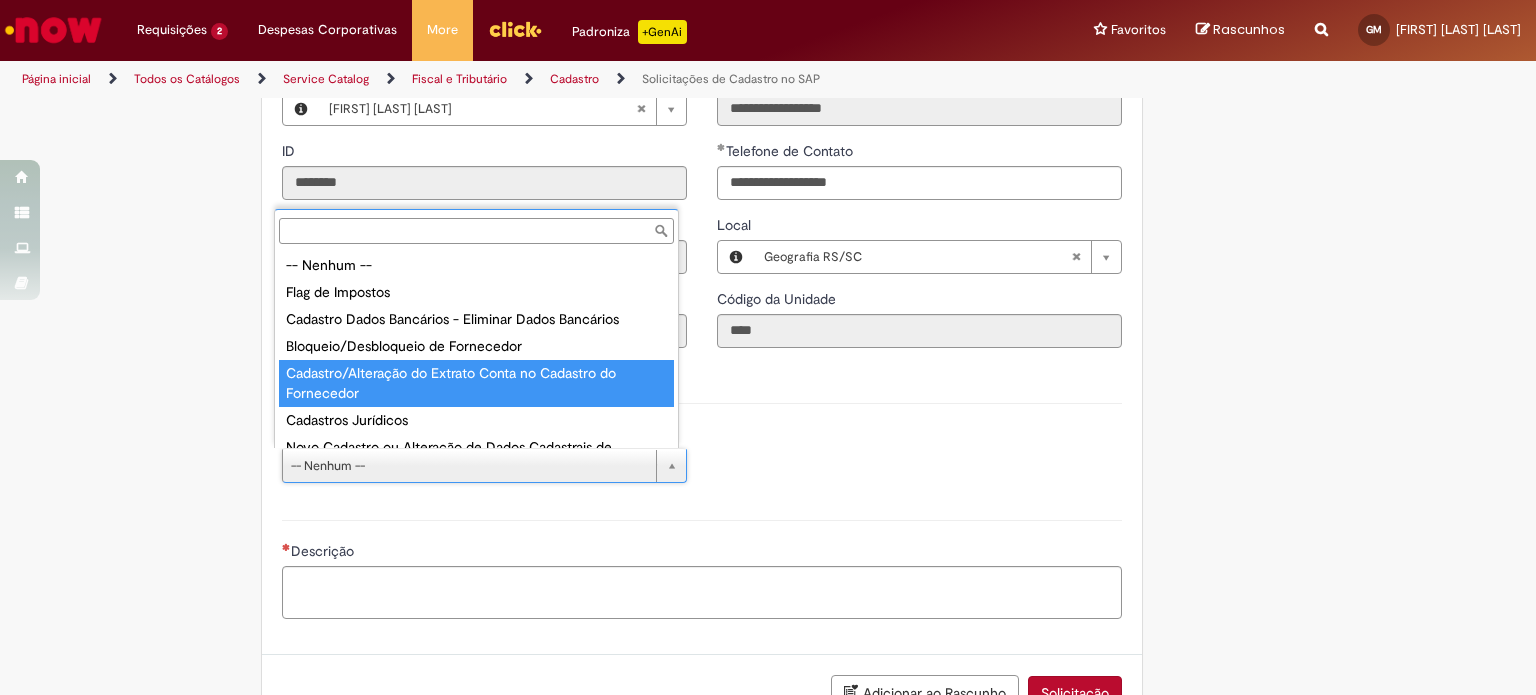 type on "**********" 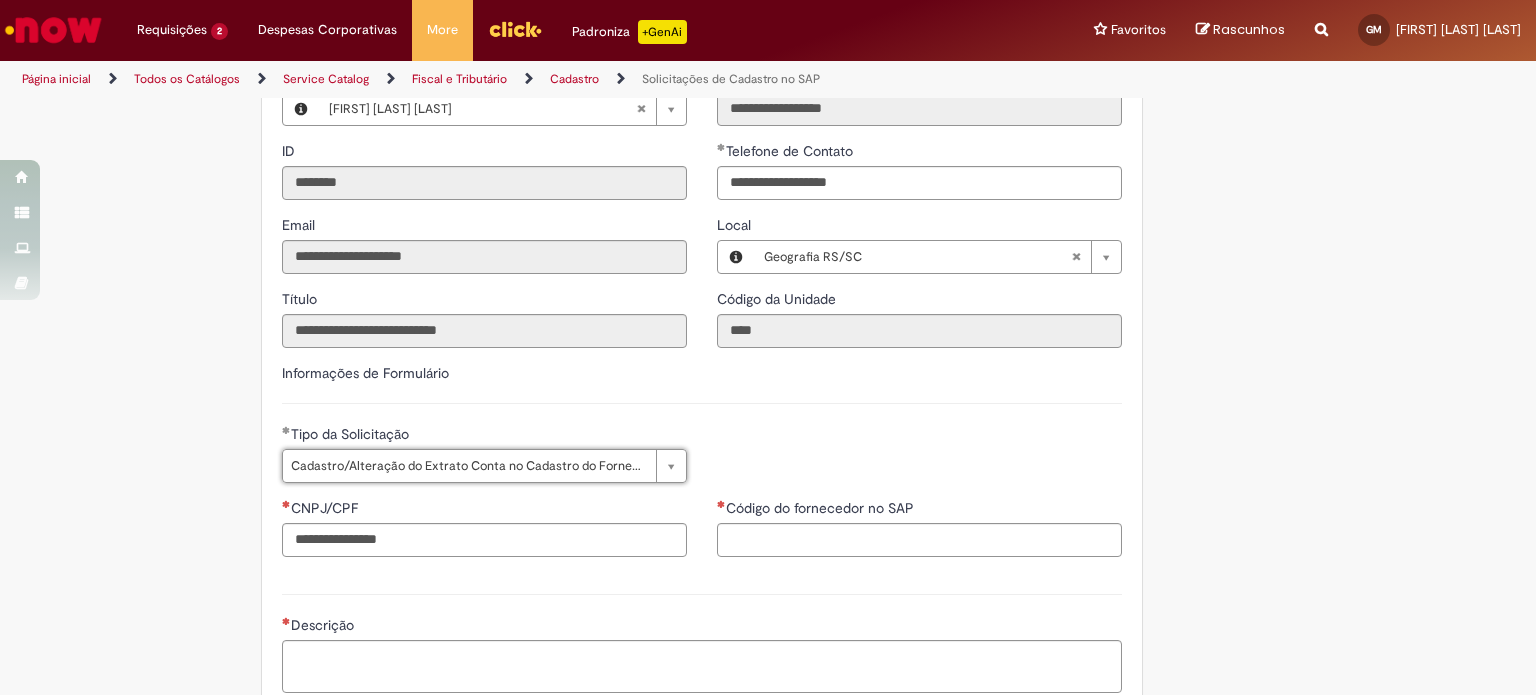 scroll, scrollTop: 431, scrollLeft: 0, axis: vertical 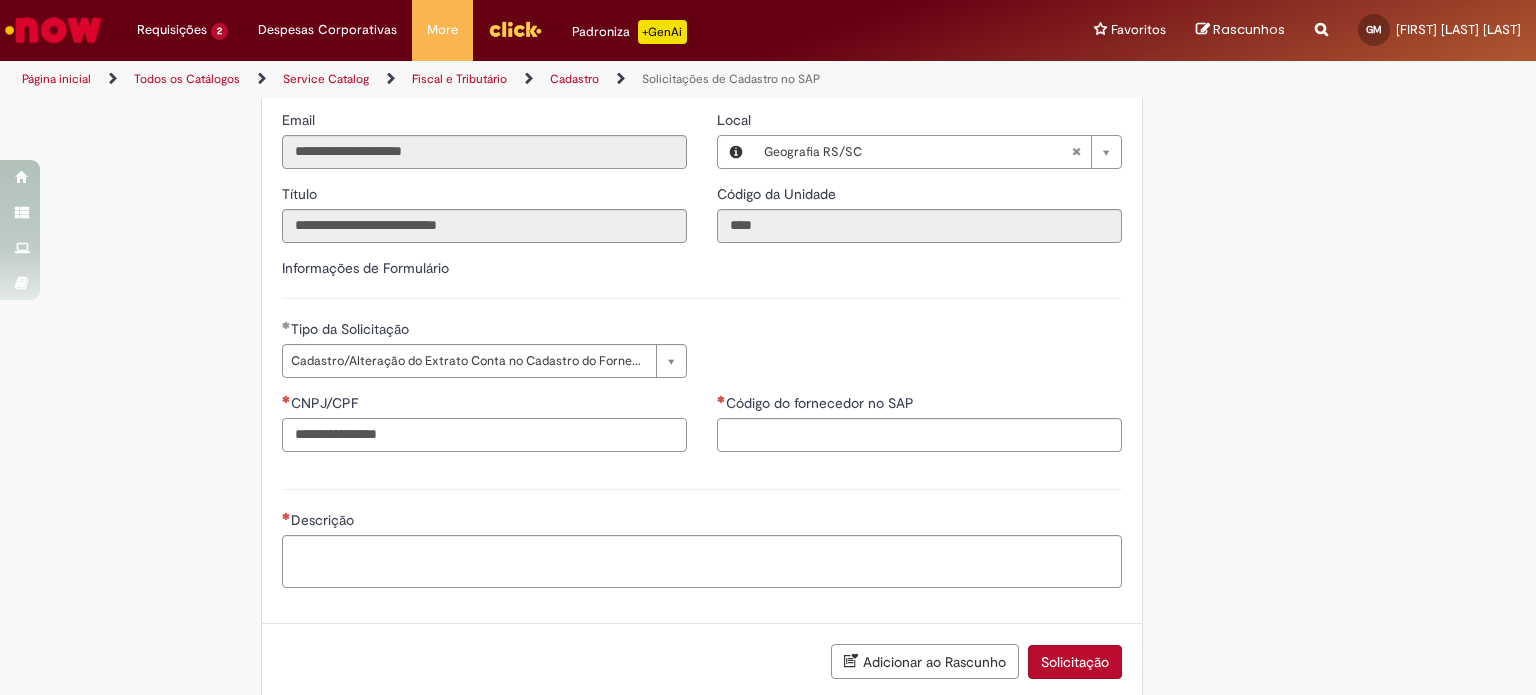 click on "CNPJ/CPF" at bounding box center (484, 435) 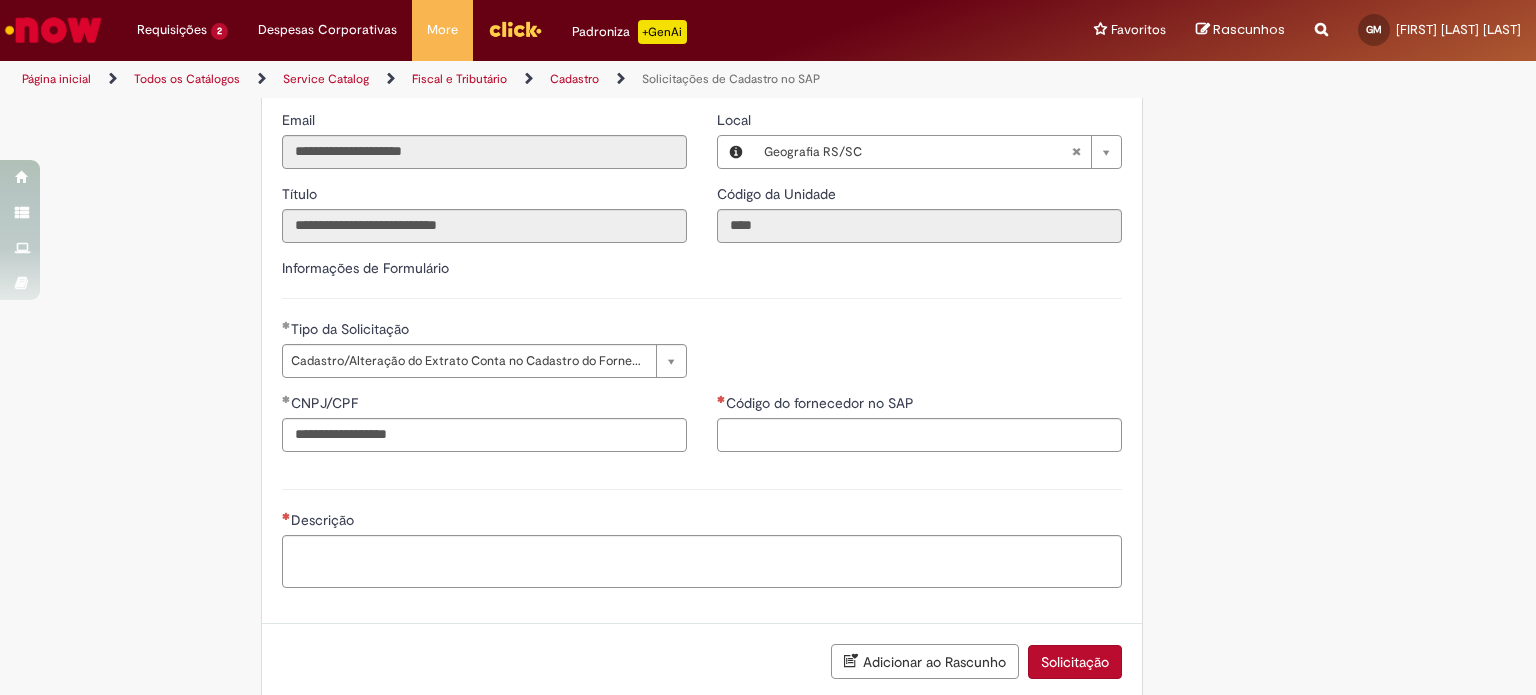 type on "**********" 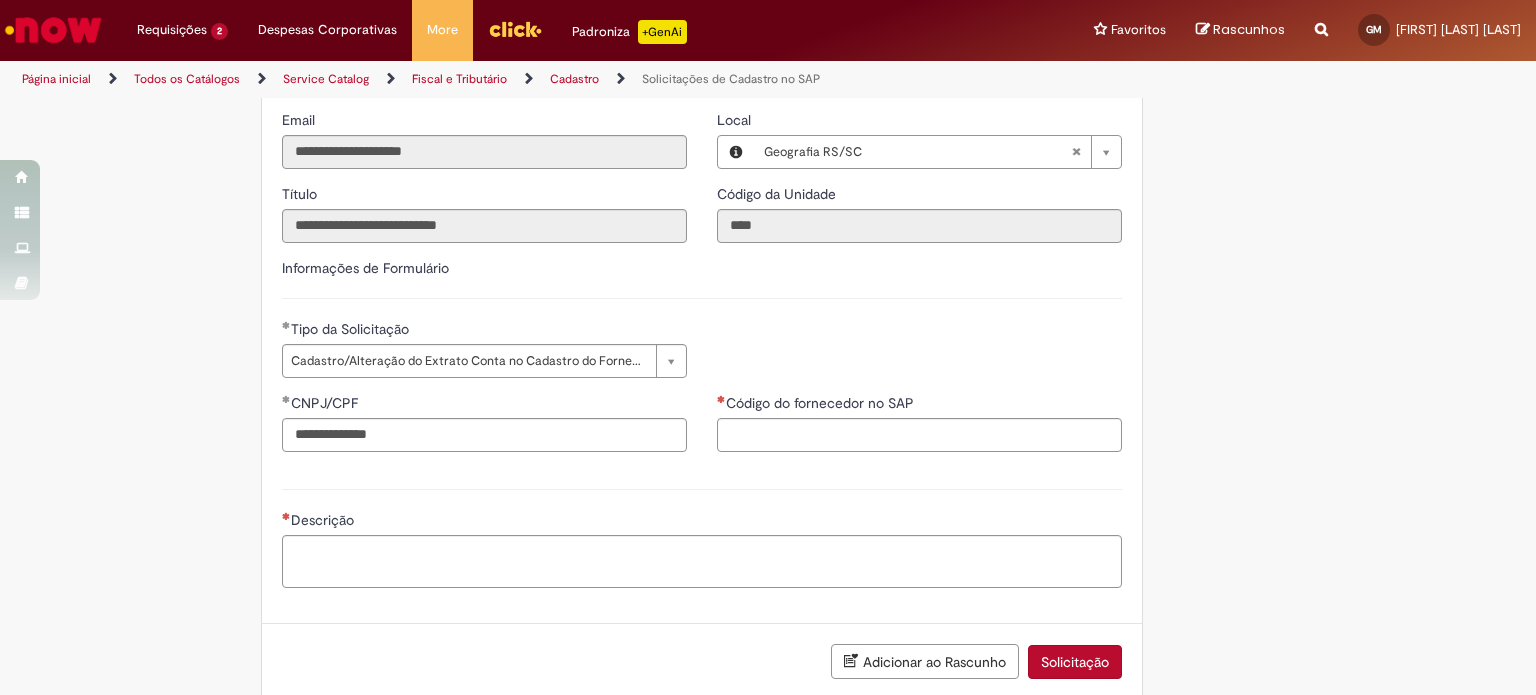 click on "Tire dúvidas com LupiAssist    +GenAI
Oi! Eu sou LupiAssist, uma Inteligência Artificial Generativa em constante aprendizado   Meu conteúdo é monitorado para trazer uma melhor experiência
Dúvidas comuns:
Só mais um instante, estou consultando nossas bases de conhecimento  e escrevendo a melhor resposta pra você!
Title
Lorem ipsum dolor sit amet    Fazer uma nova pergunta
Gerei esta resposta utilizando IA Generativa em conjunto com os nossos padrões. Em caso de divergência, os documentos oficiais prevalecerão.
Saiba mais em:
Ou ligue para:
E aí, te ajudei?
Sim, obrigado!" at bounding box center [768, 239] 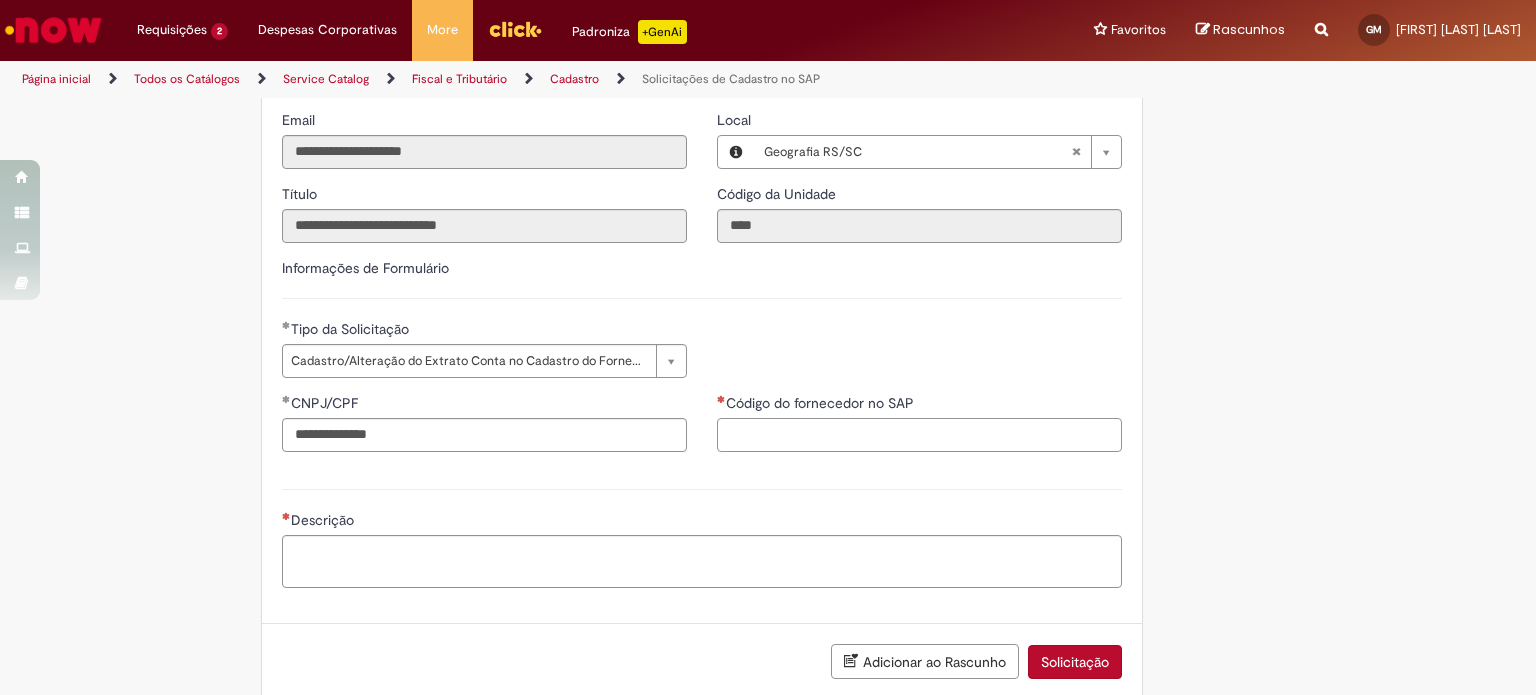 paste on "******" 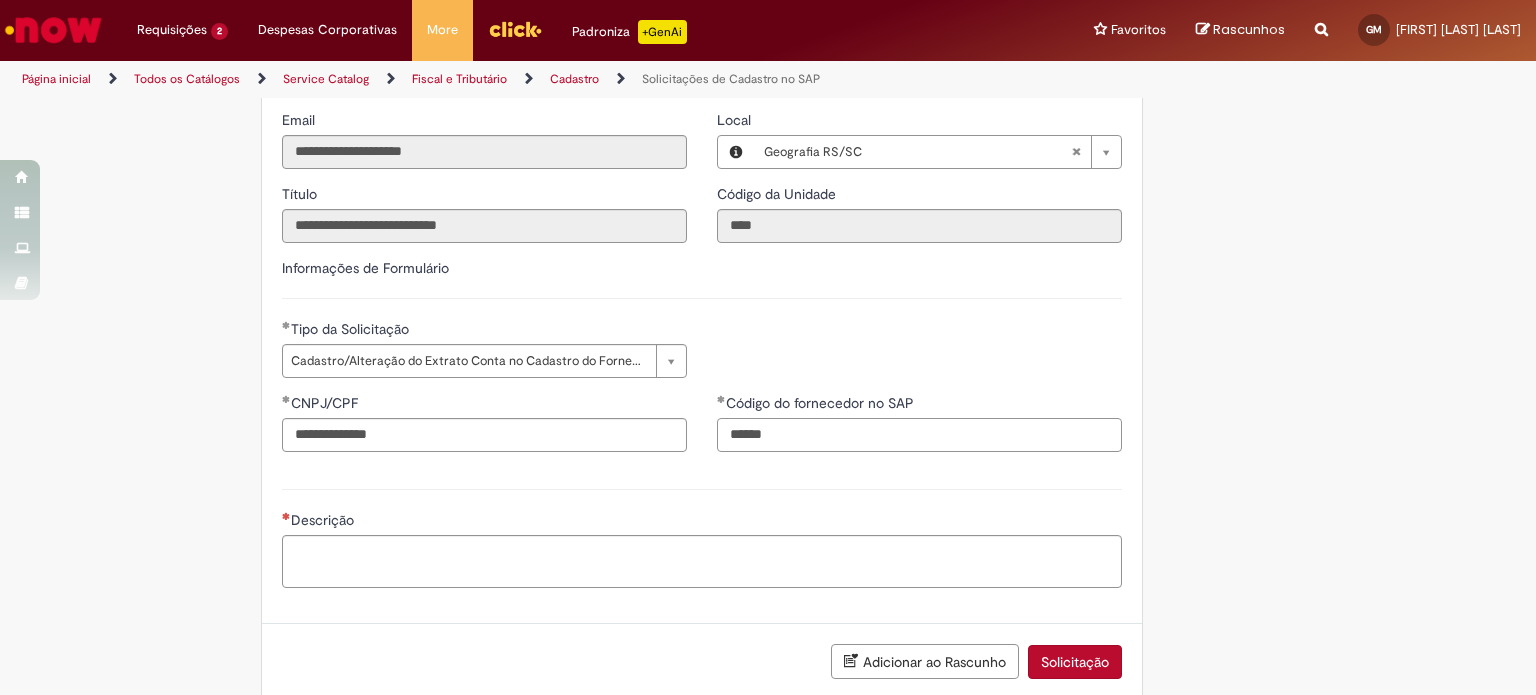 type on "******" 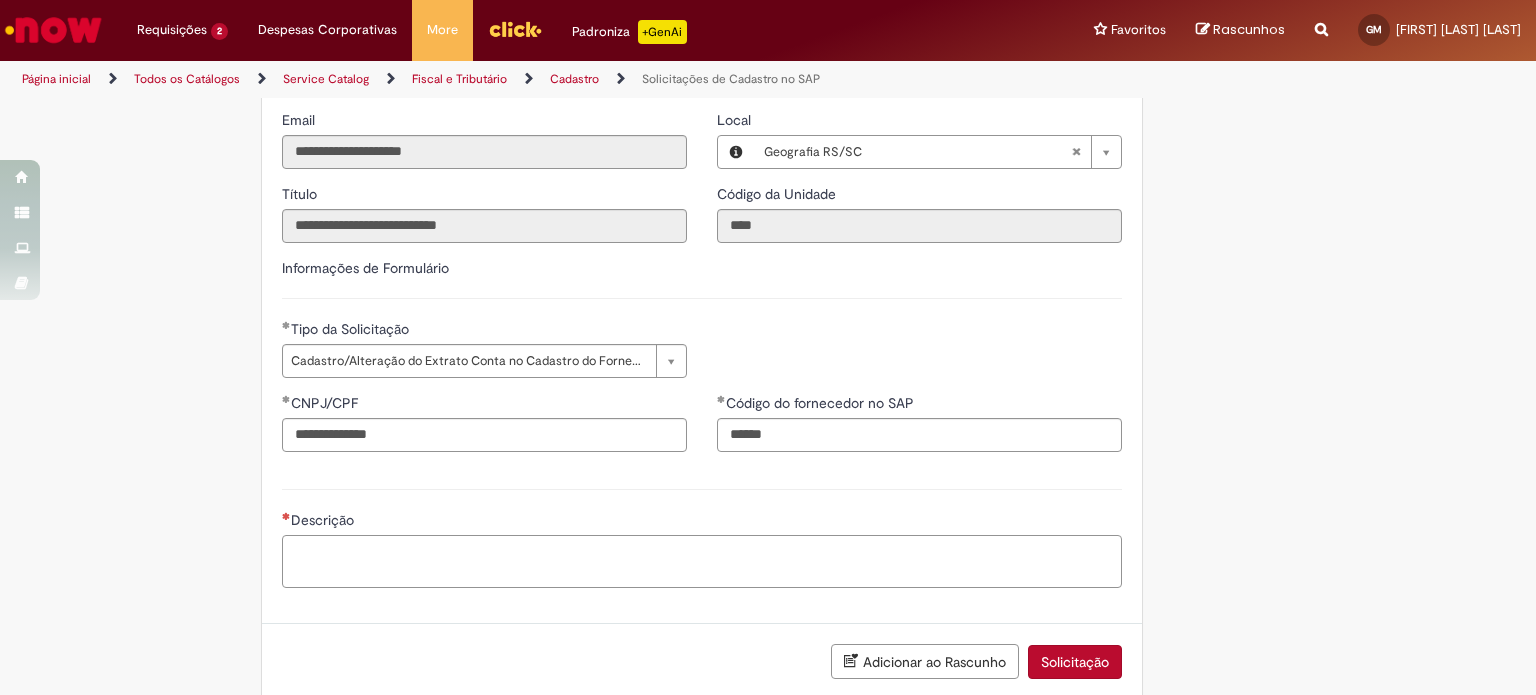 type on "*" 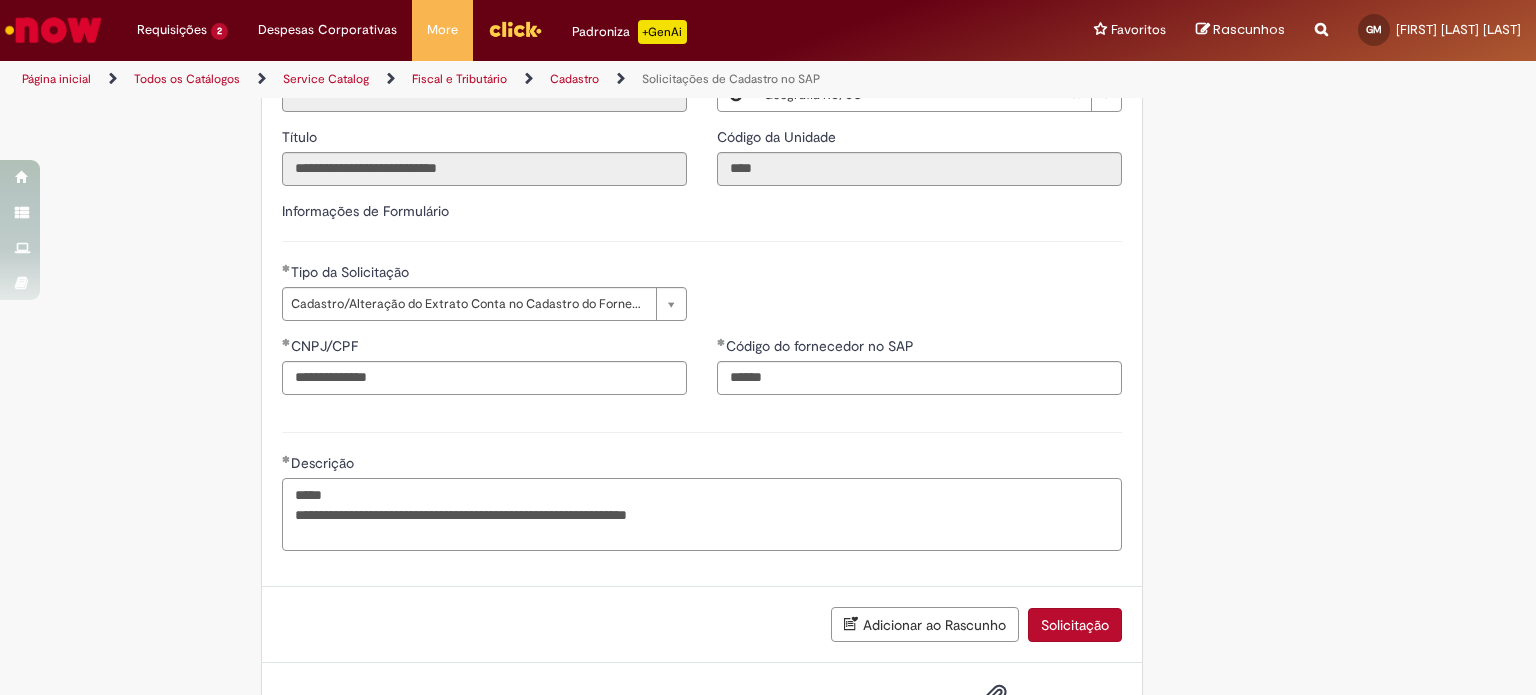 scroll, scrollTop: 488, scrollLeft: 0, axis: vertical 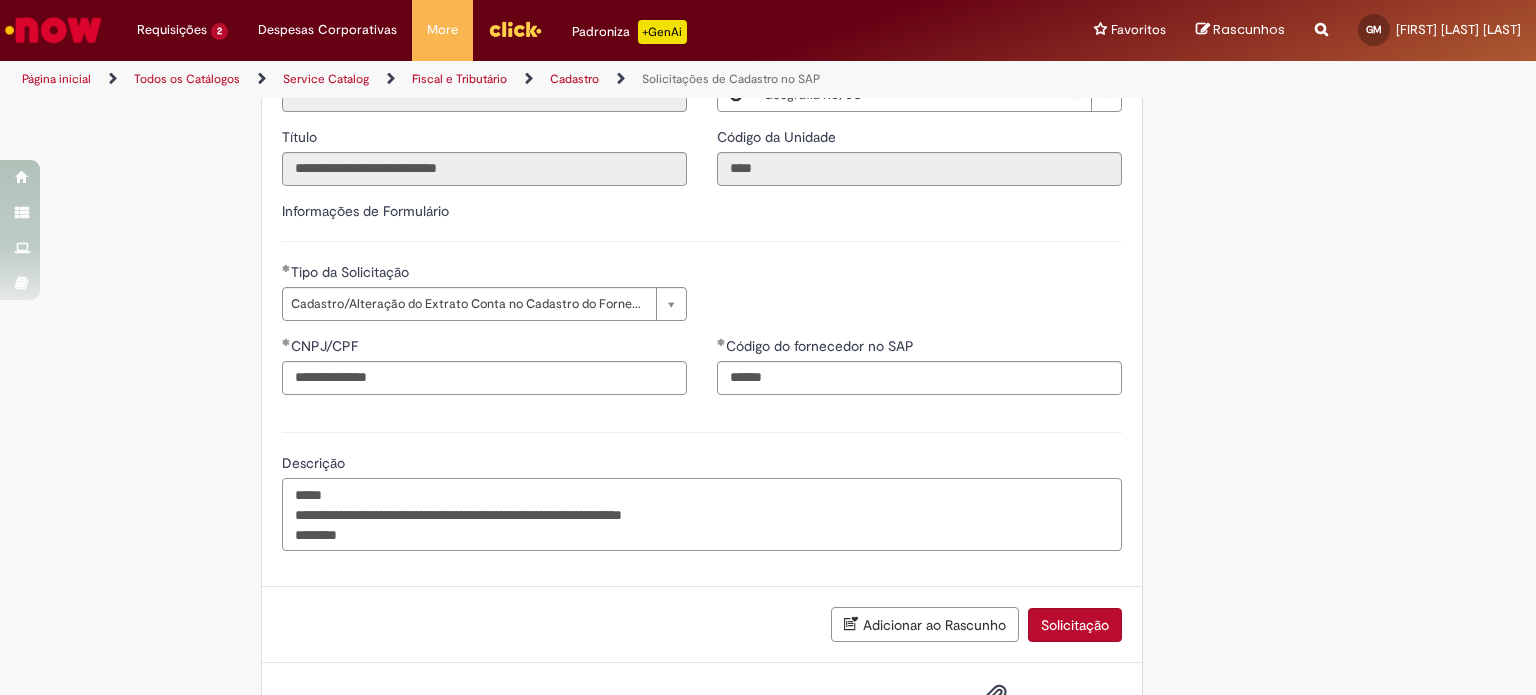 paste on "**********" 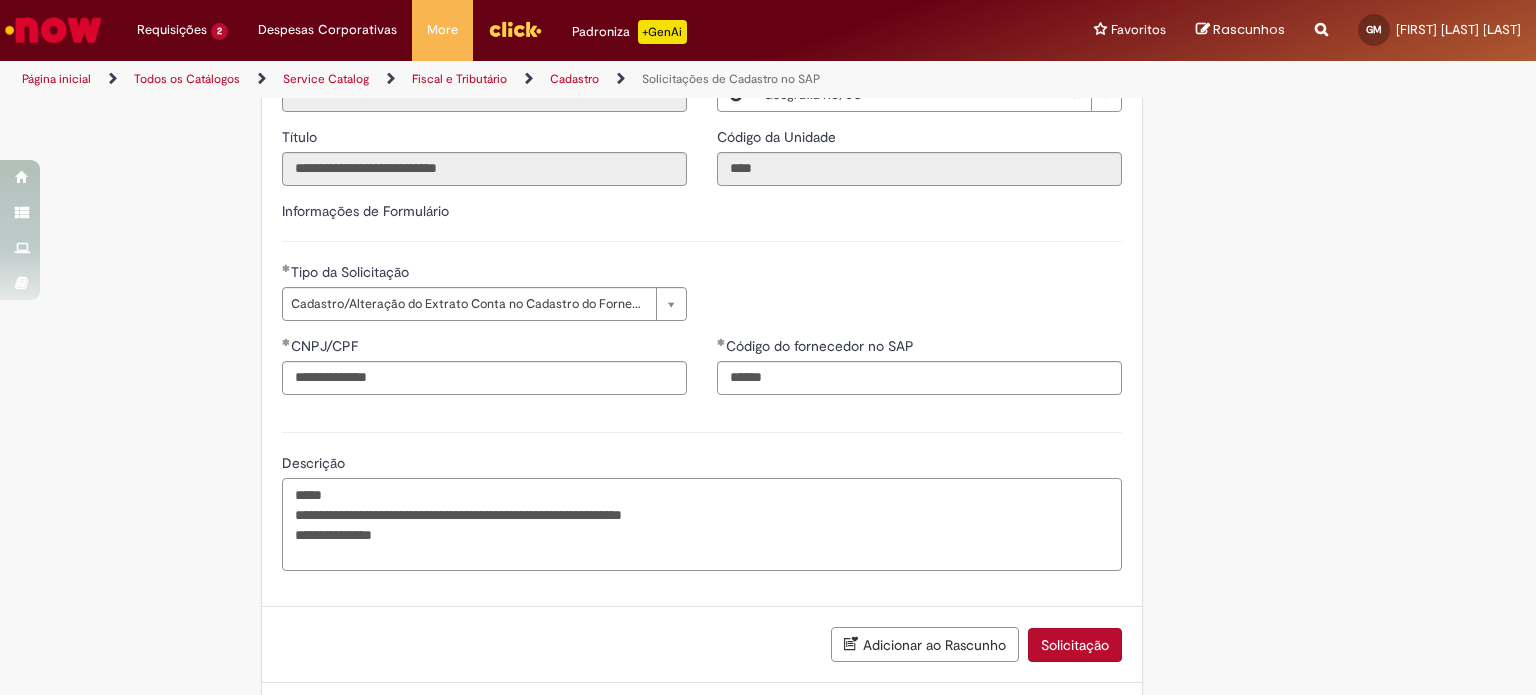 paste on "**********" 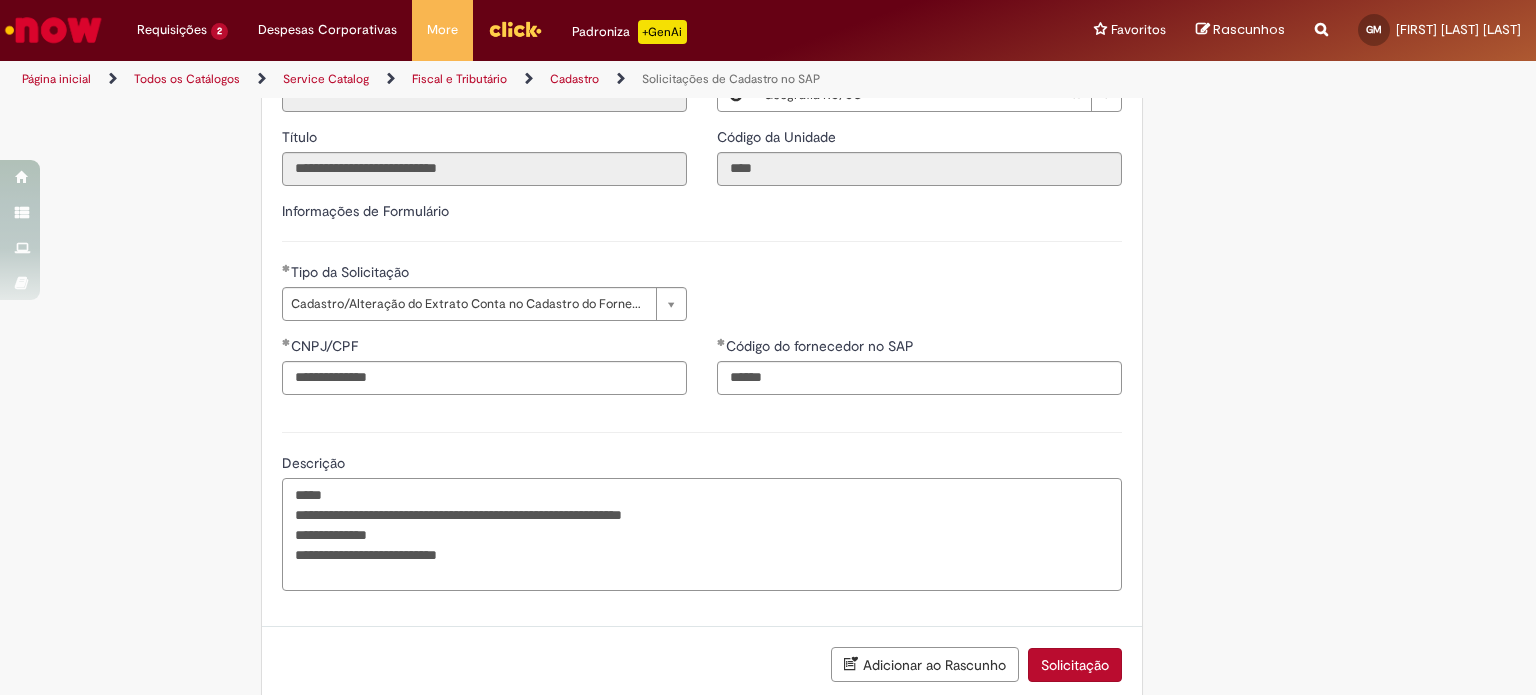 paste on "**********" 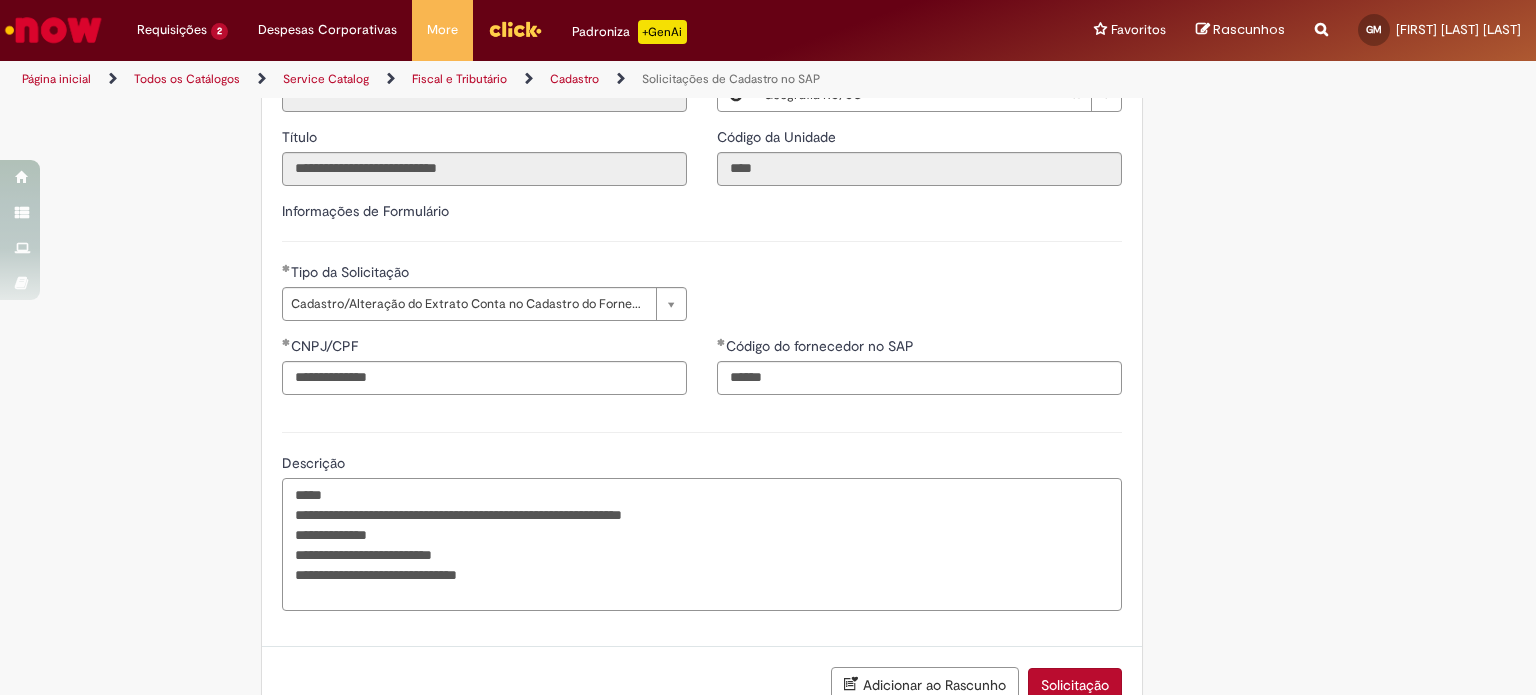 paste on "**********" 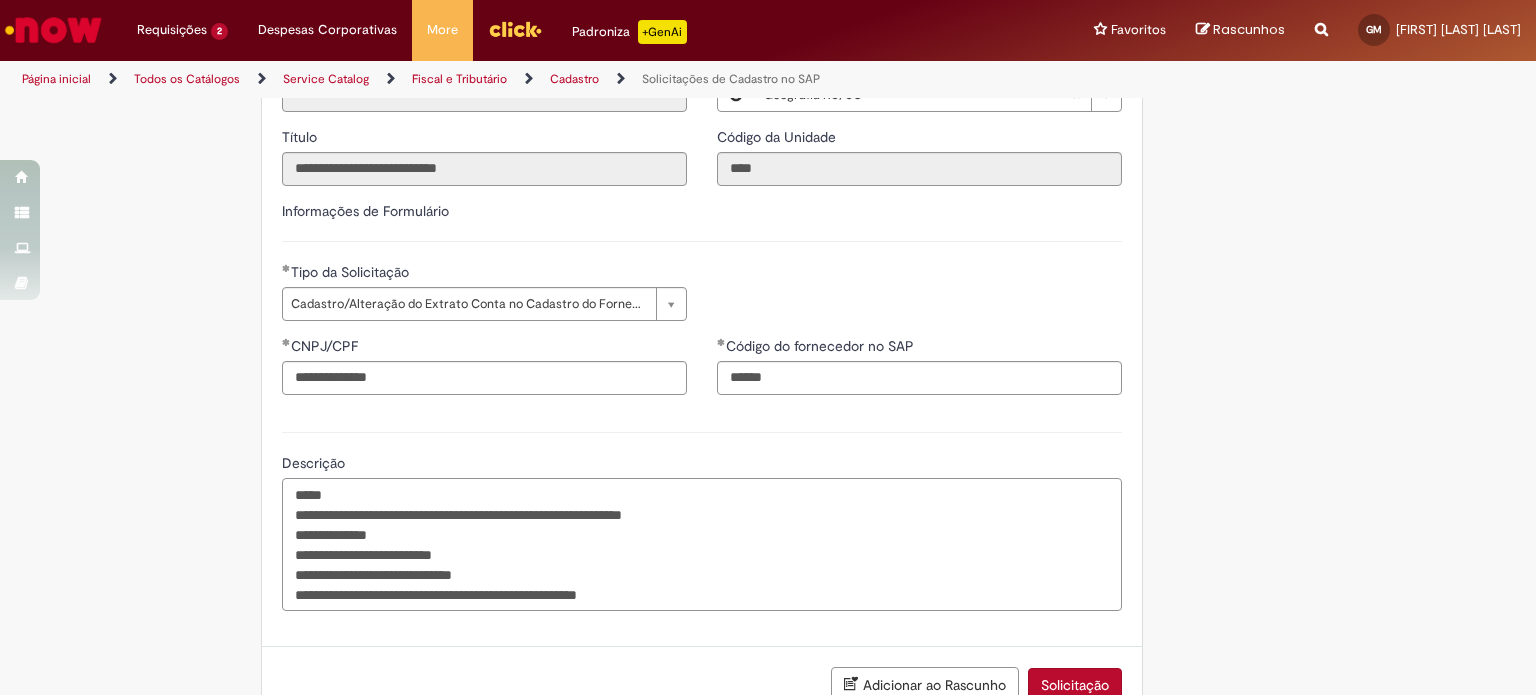 click on "**********" at bounding box center (702, 545) 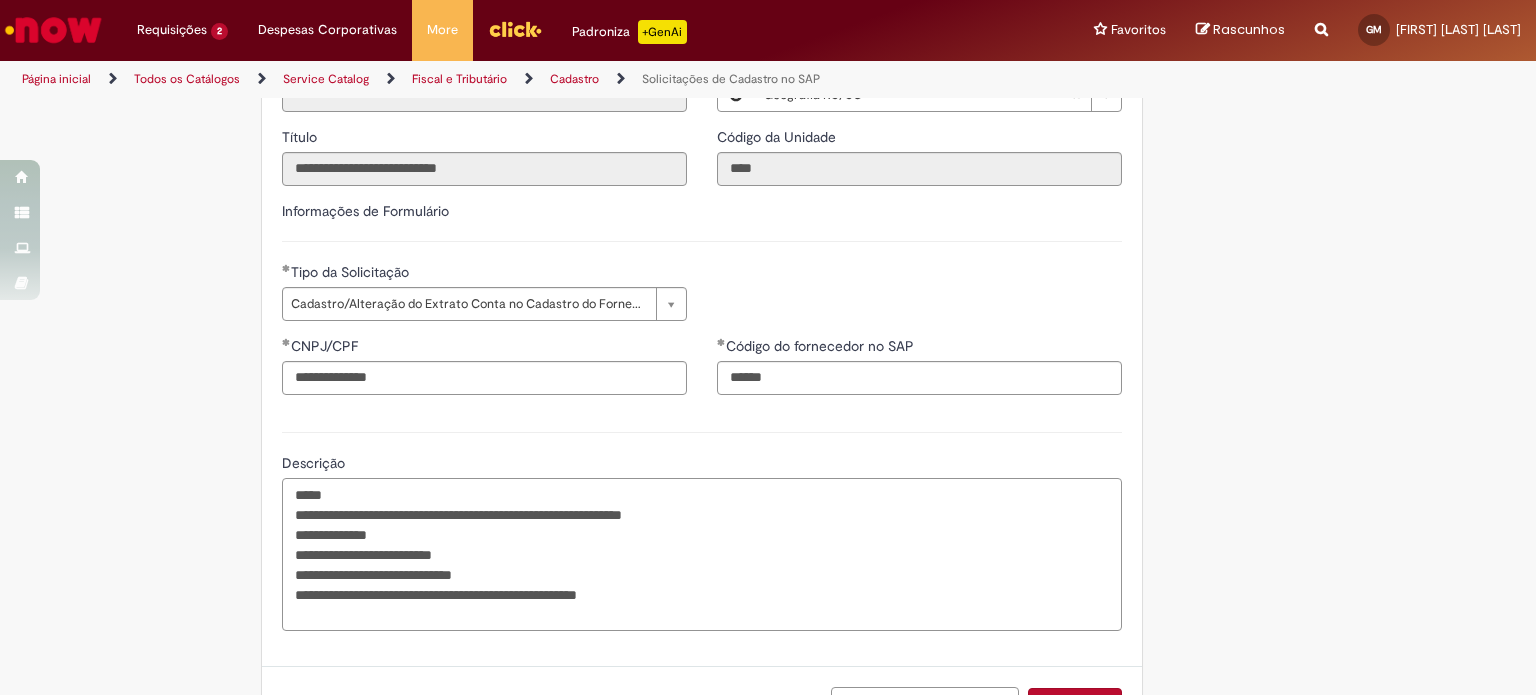 paste on "**********" 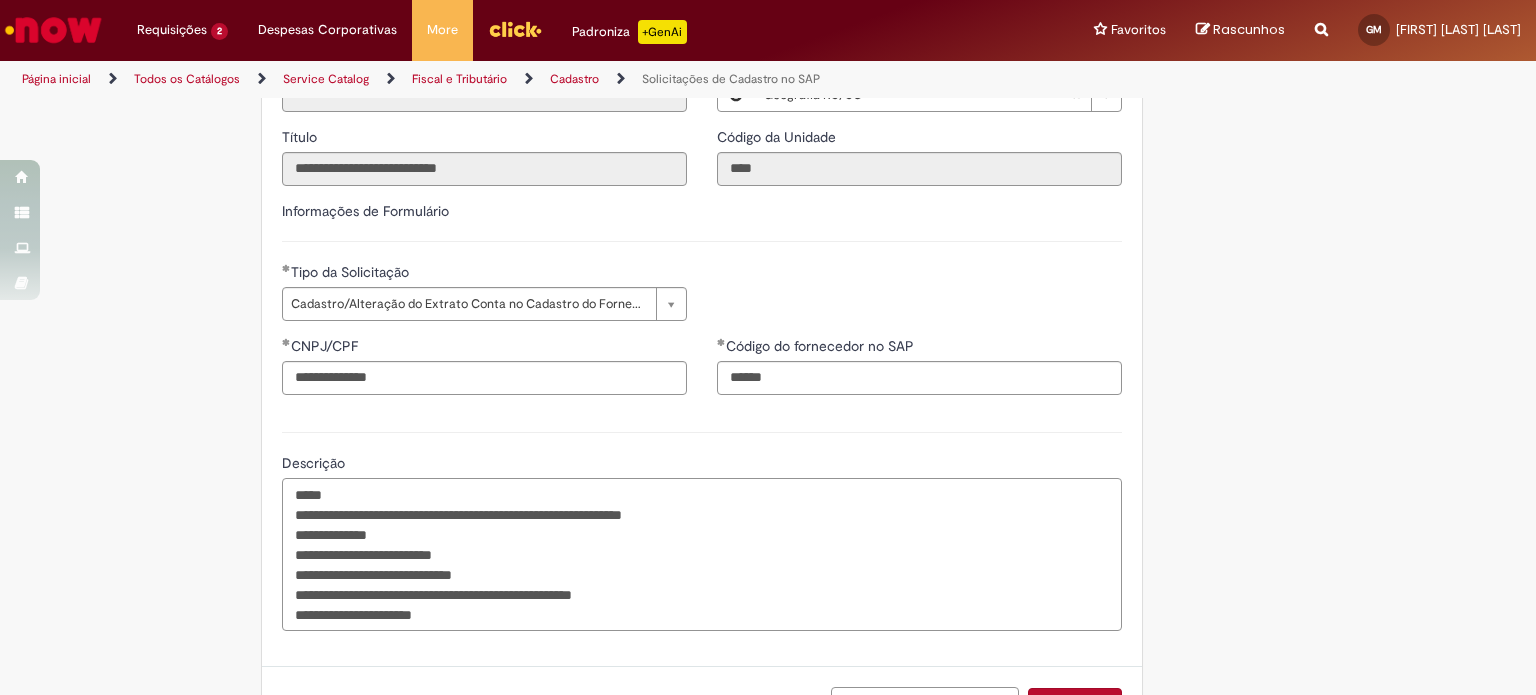 click on "**********" at bounding box center [702, 555] 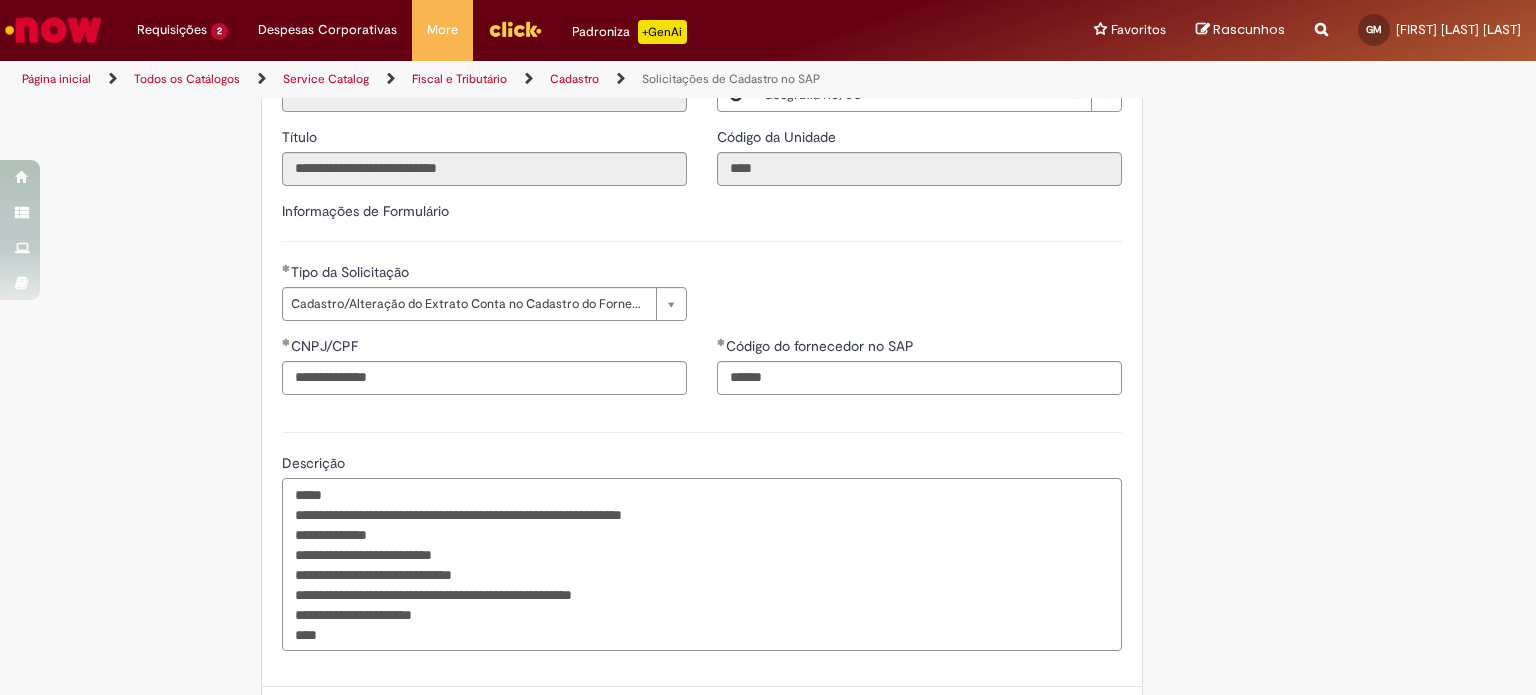 paste on "**********" 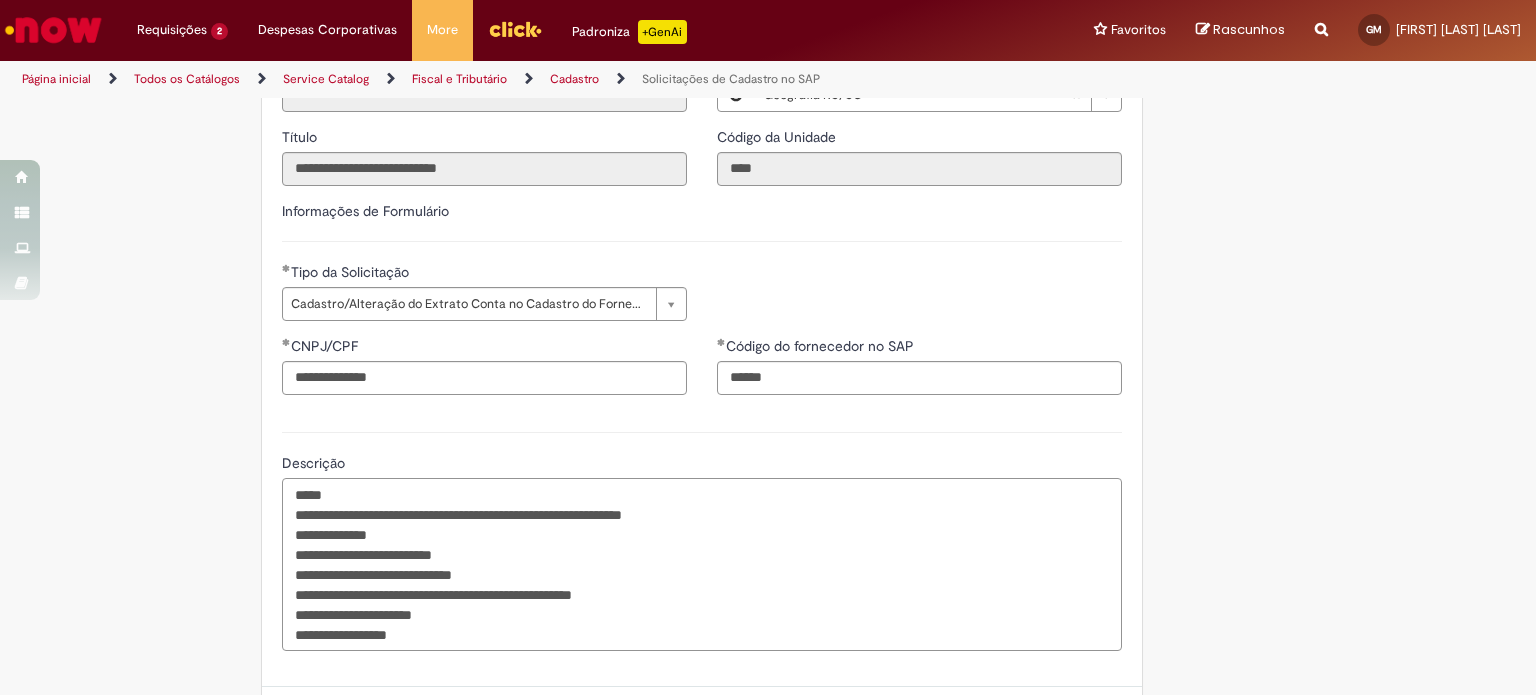 scroll, scrollTop: 662, scrollLeft: 0, axis: vertical 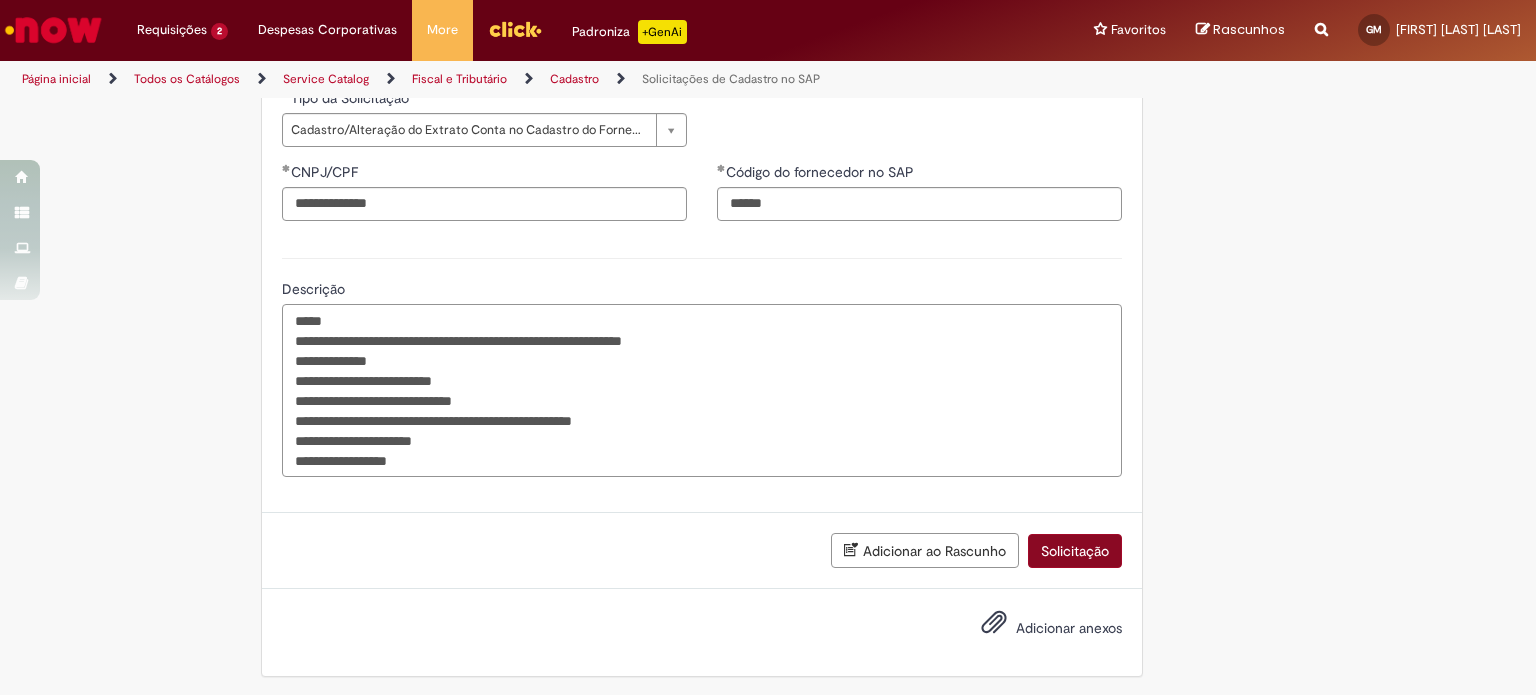 type on "**********" 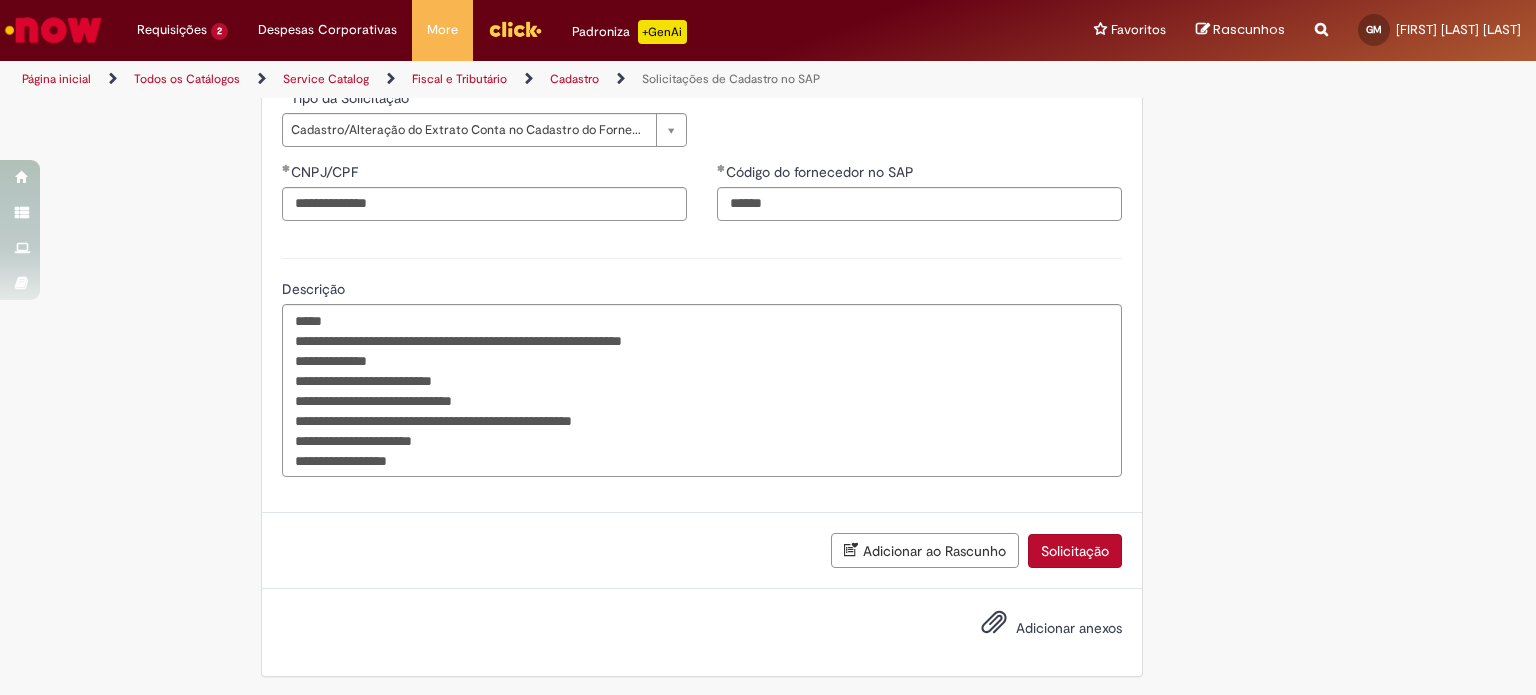 click on "Solicitação" at bounding box center (1075, 551) 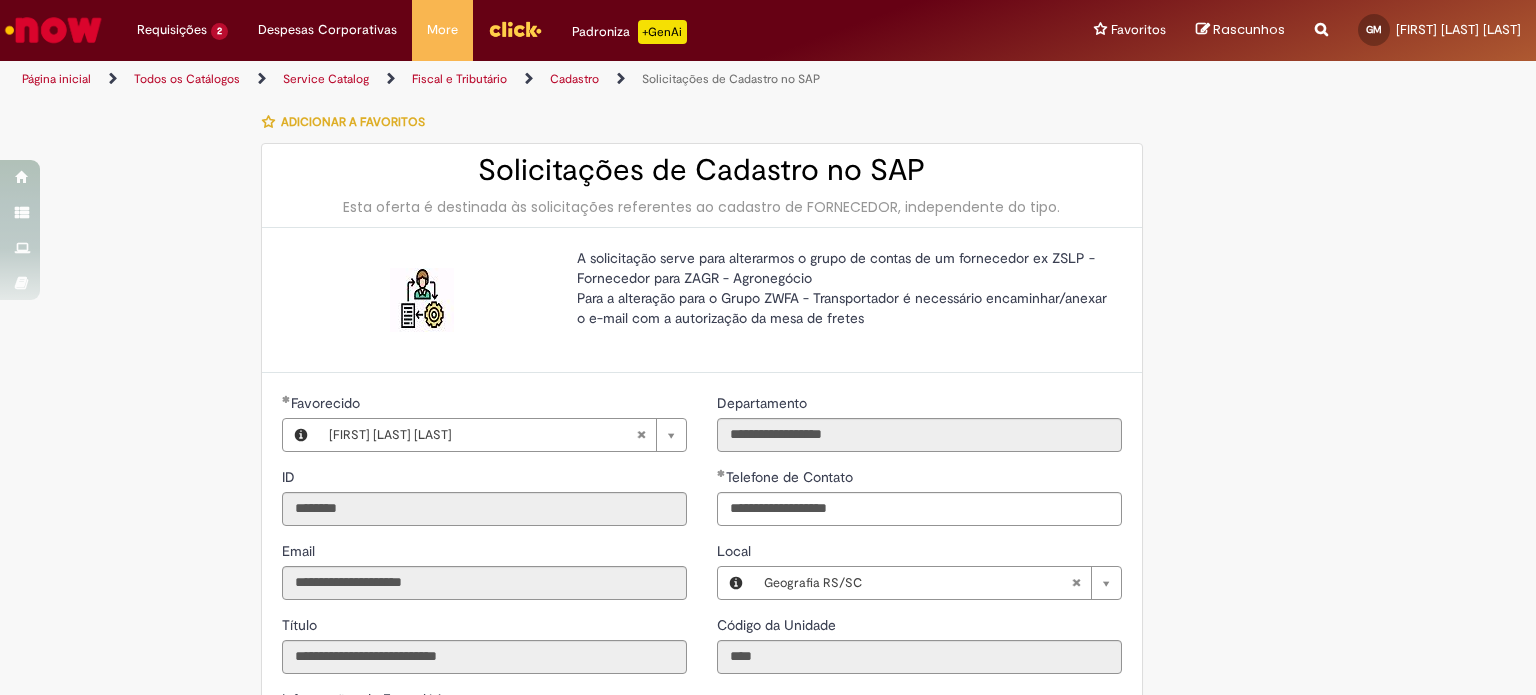 scroll, scrollTop: 616, scrollLeft: 0, axis: vertical 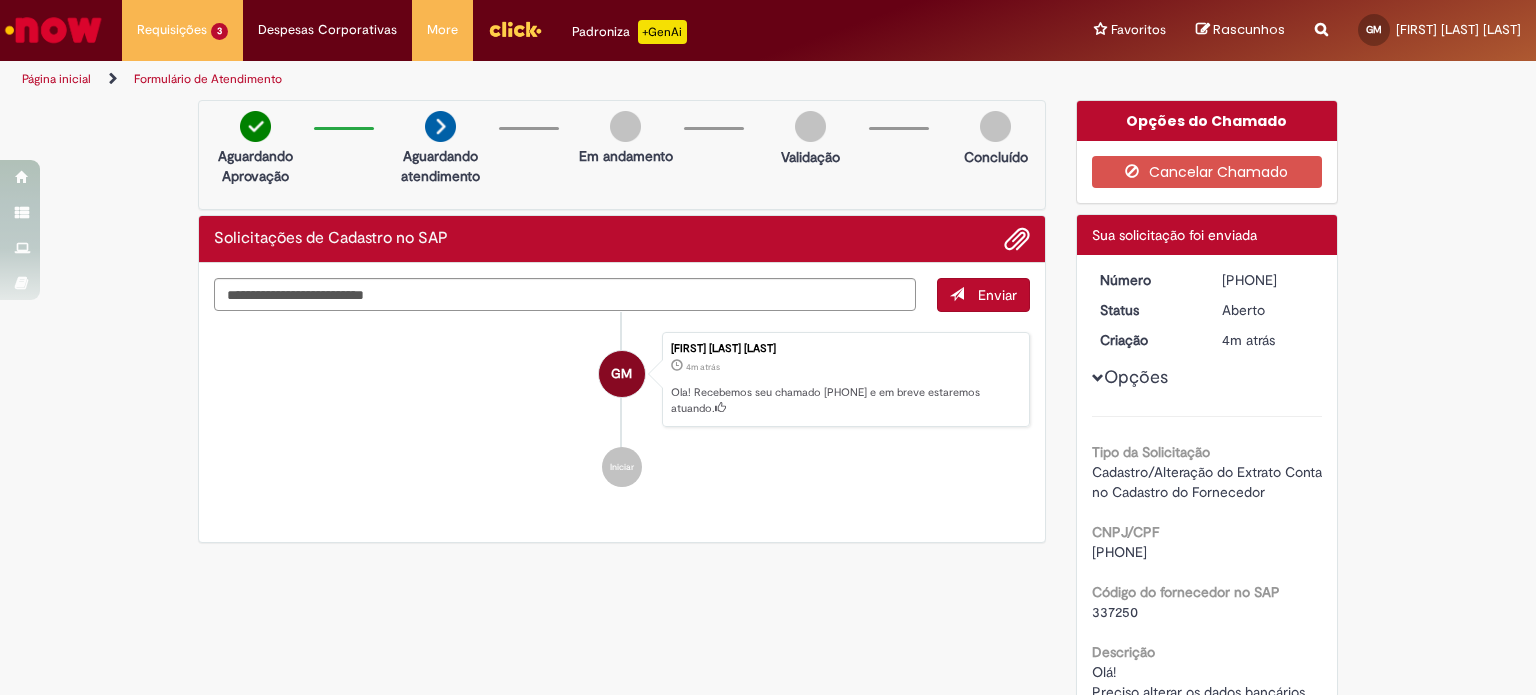 click on "Ola! Recebemos seu chamado [PHONE] e em breve estaremos atuando." at bounding box center [845, 400] 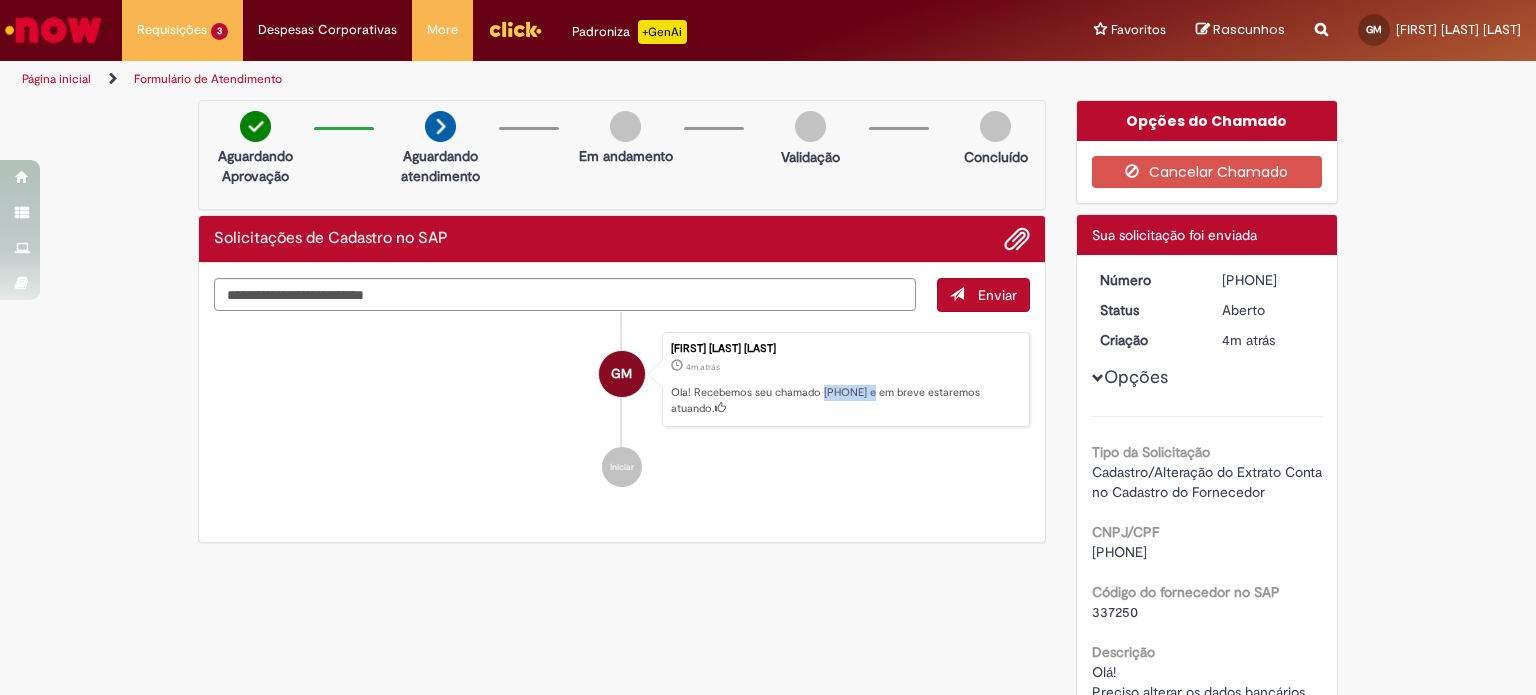click on "Ola! Recebemos seu chamado [PHONE] e em breve estaremos atuando." at bounding box center (845, 400) 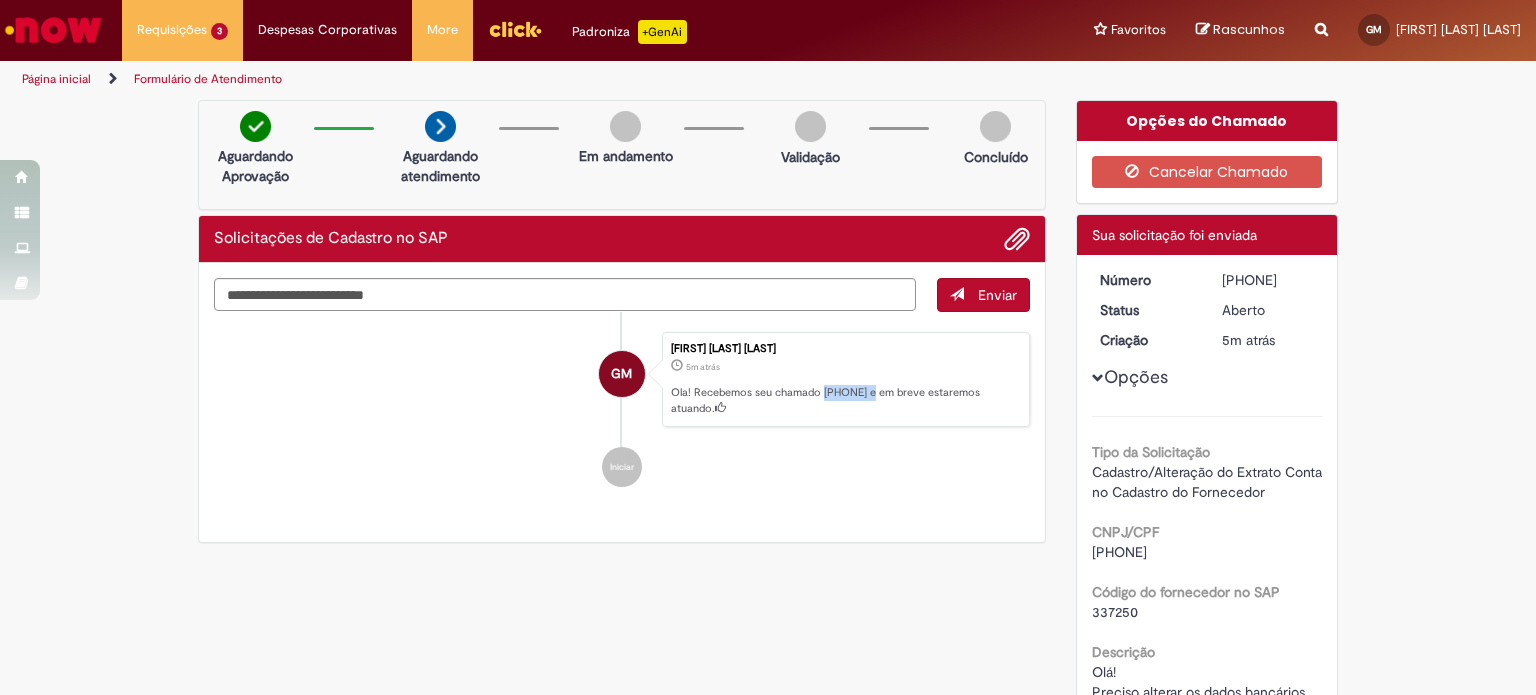 copy on "[PHONE]" 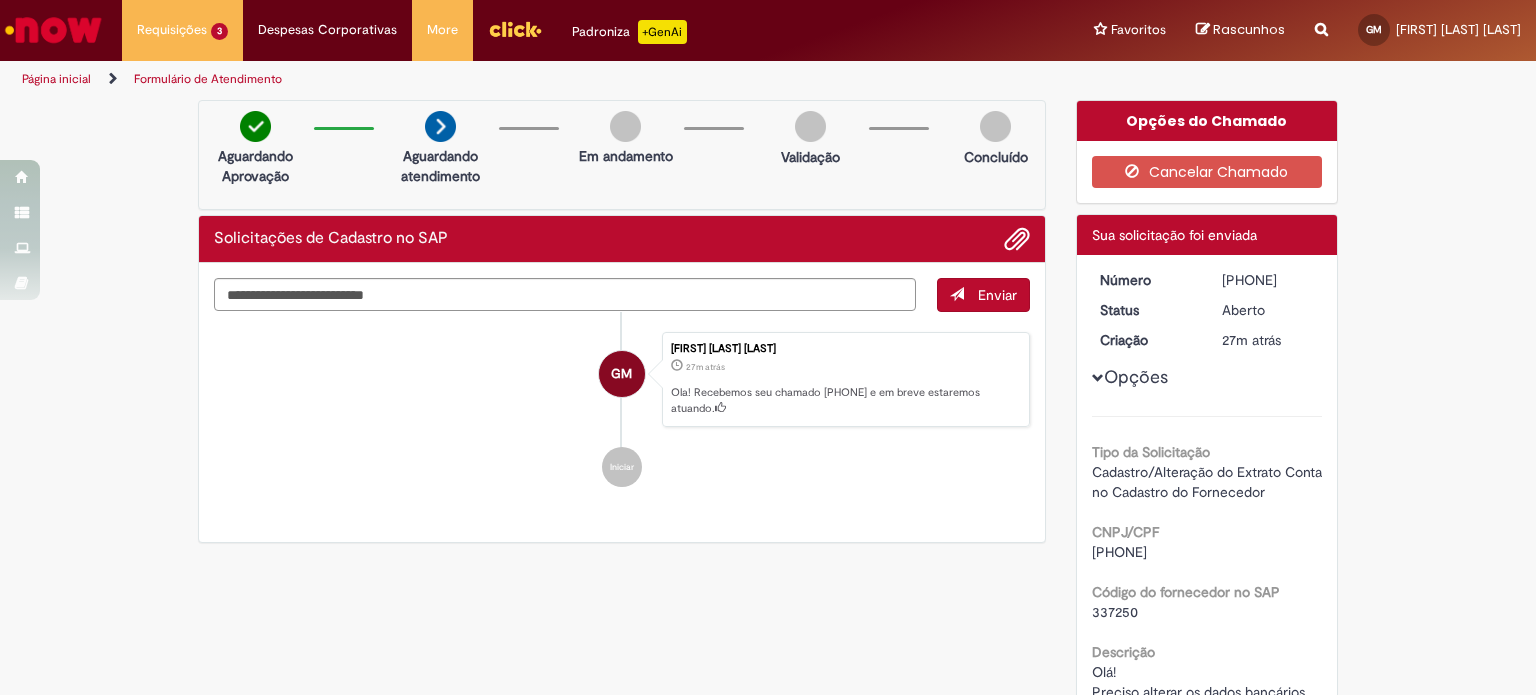 click on "[PHONE]" at bounding box center (1268, 280) 